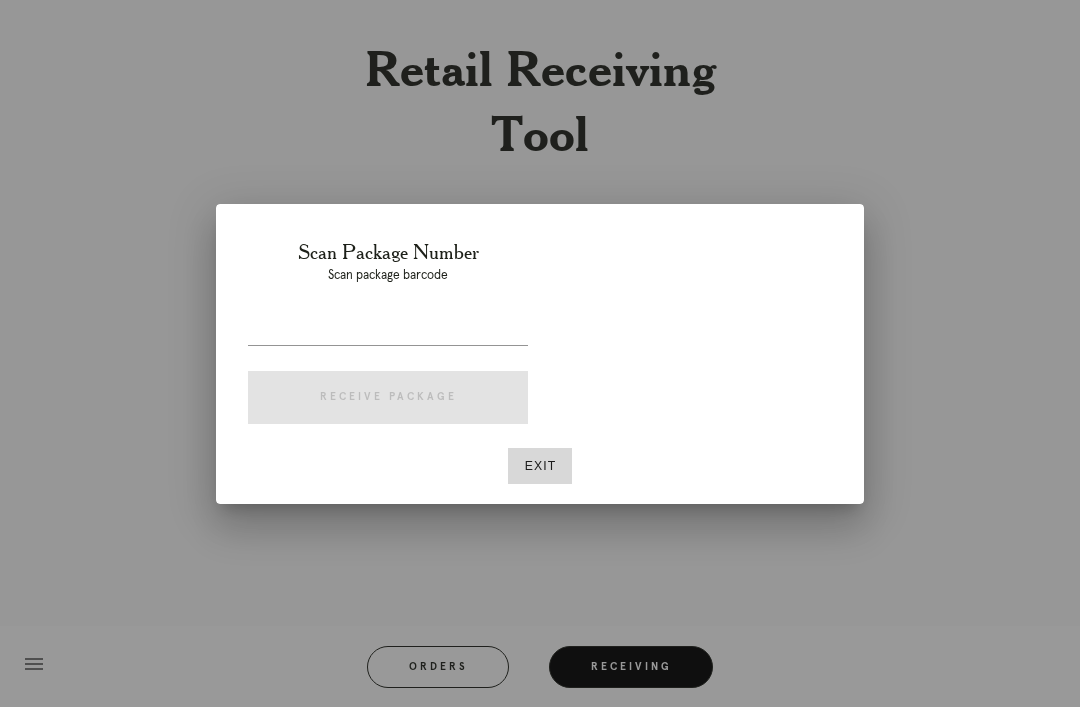 scroll, scrollTop: 64, scrollLeft: 0, axis: vertical 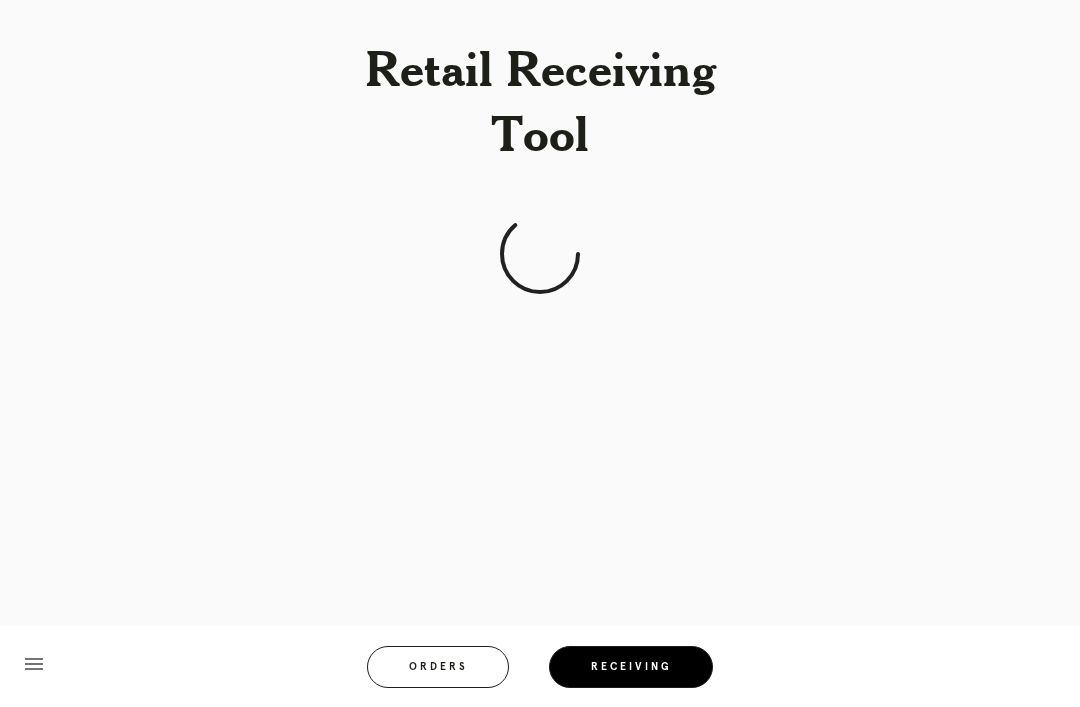 click on "Orders" at bounding box center [438, 667] 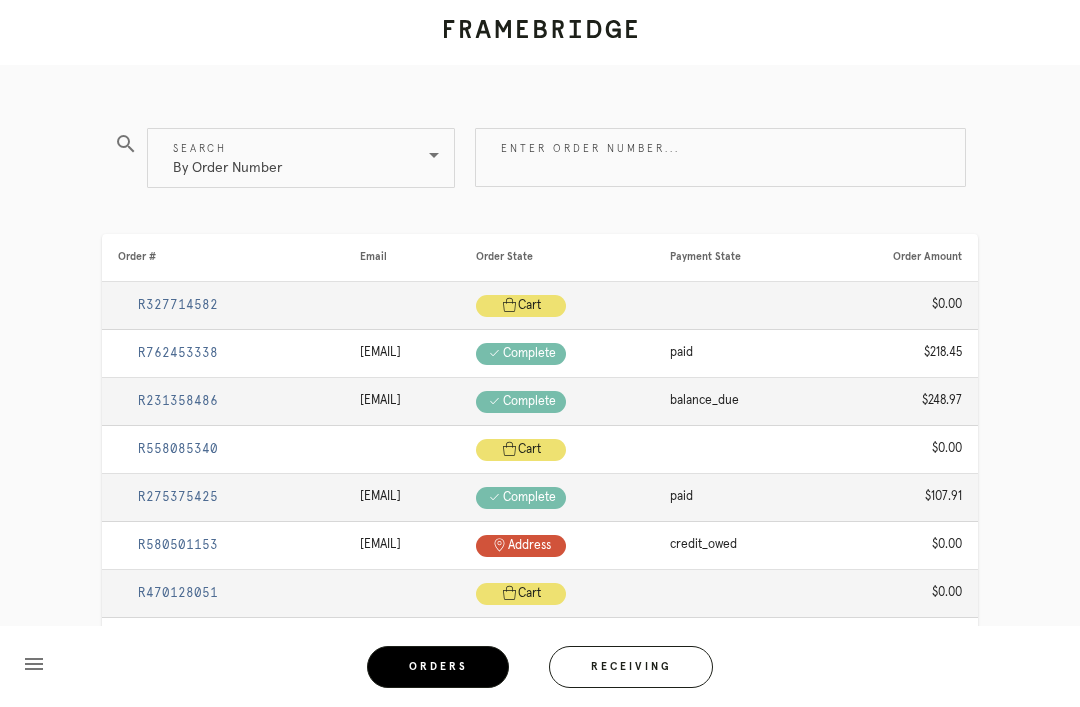 click on "Enter order number..." at bounding box center (720, 157) 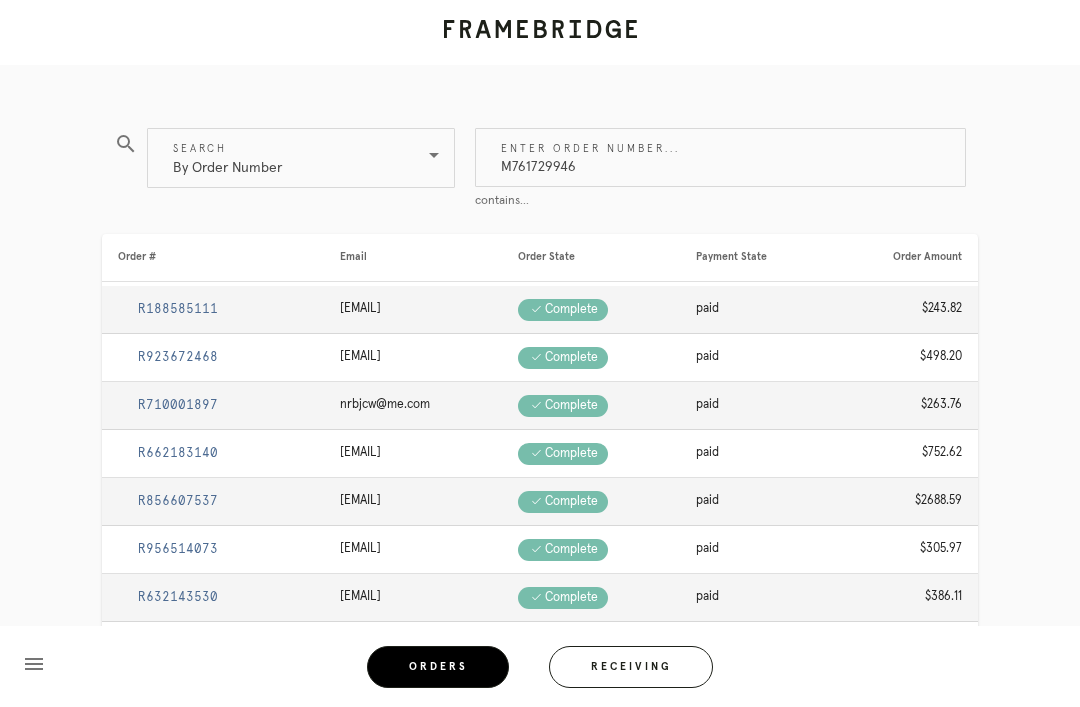 type on "M761729946" 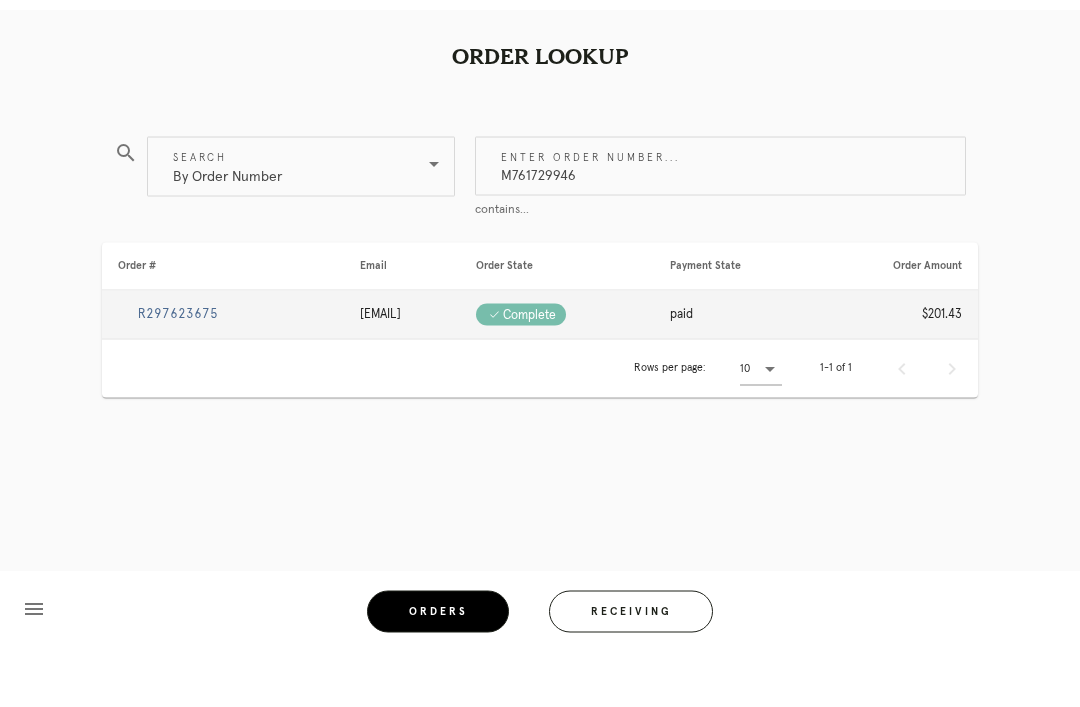 scroll, scrollTop: 0, scrollLeft: 0, axis: both 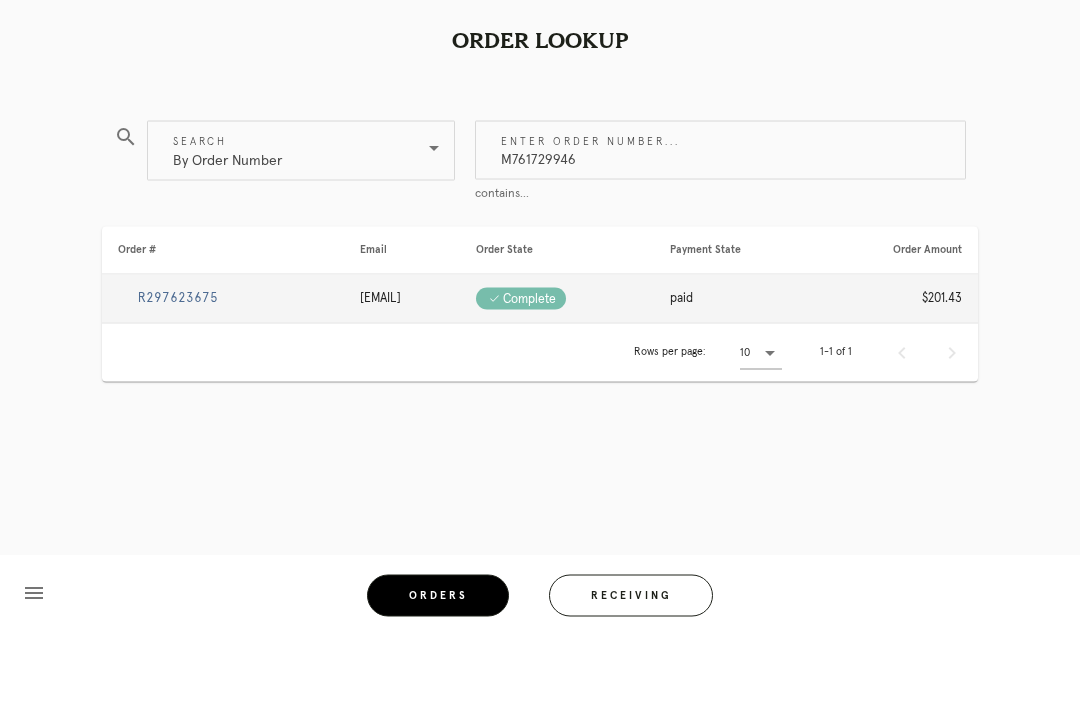 click on "R297623675" at bounding box center (178, 369) 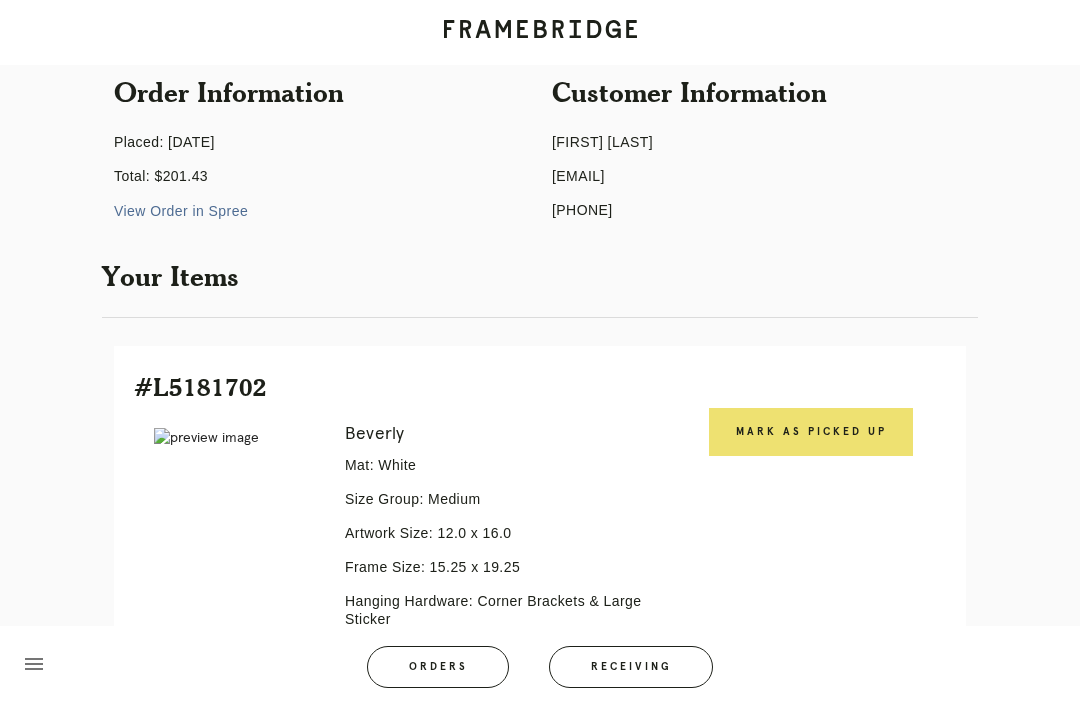 scroll, scrollTop: 188, scrollLeft: 0, axis: vertical 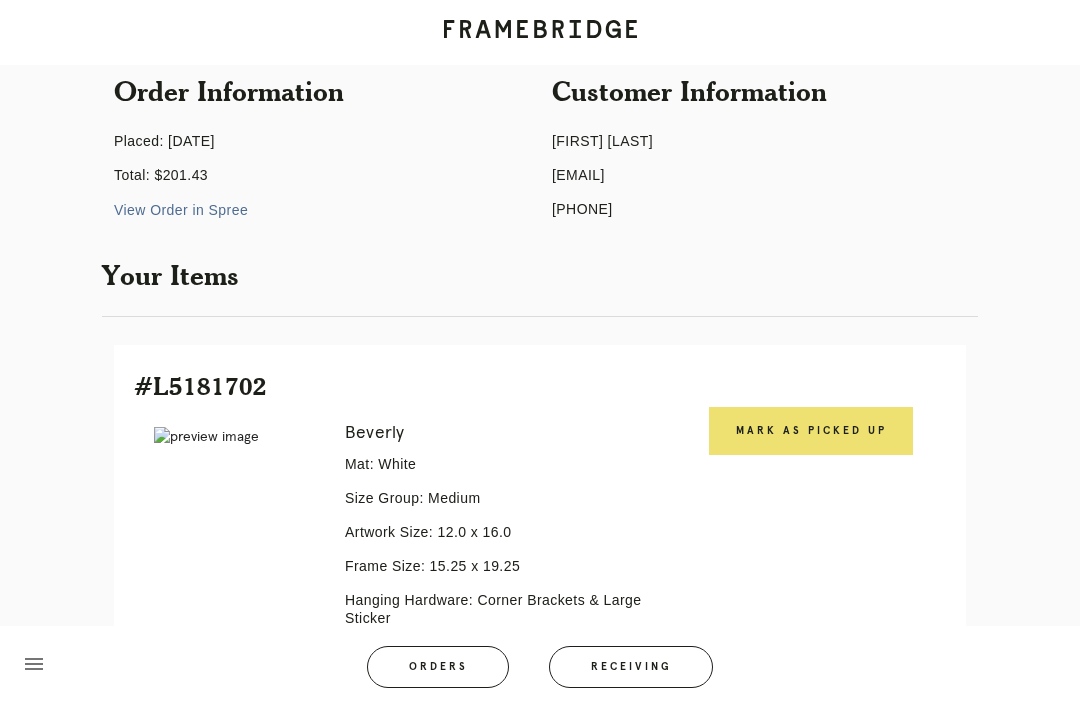 click on "Mark as Picked Up" at bounding box center (811, 431) 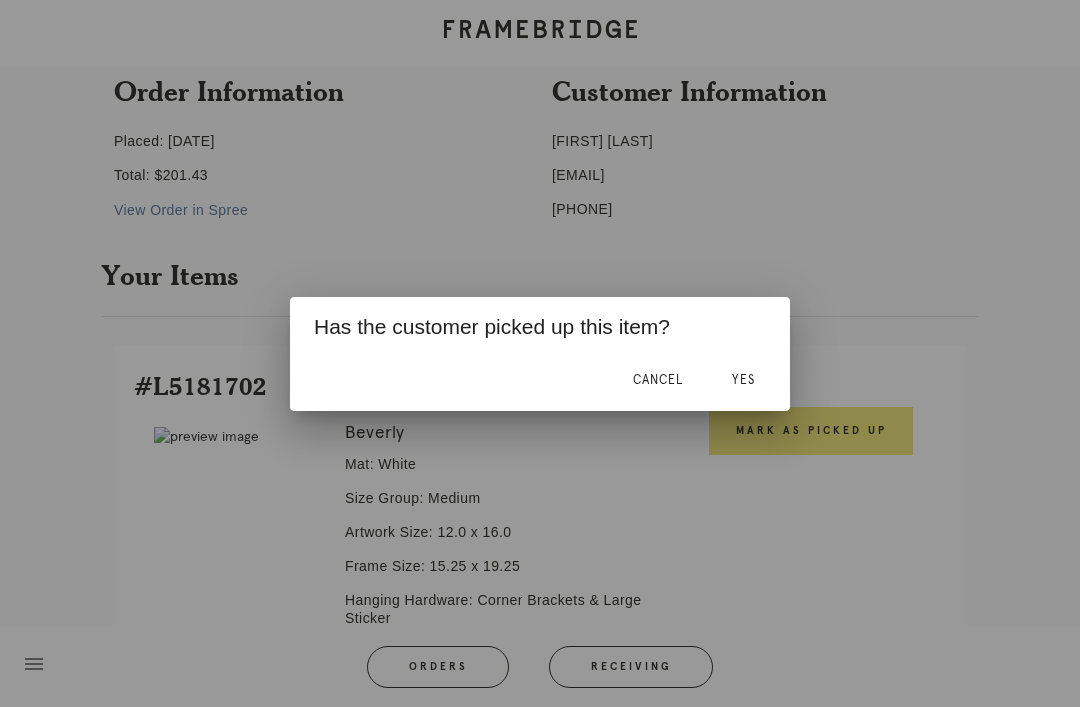 click on "Yes" at bounding box center (743, 381) 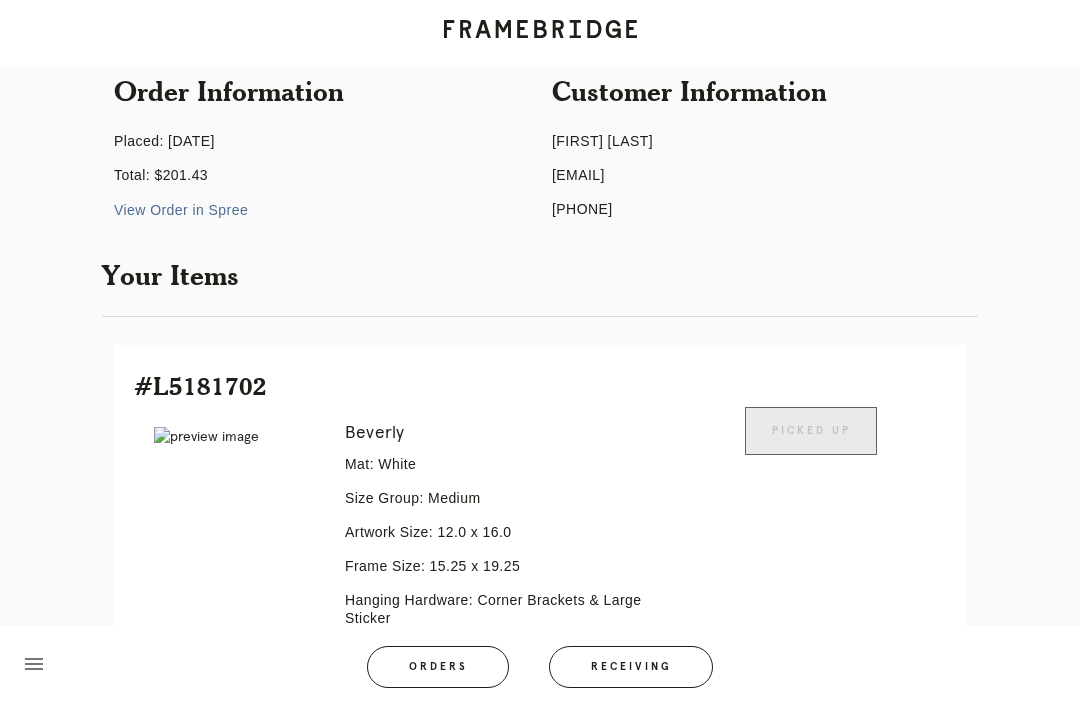 scroll, scrollTop: 233, scrollLeft: 0, axis: vertical 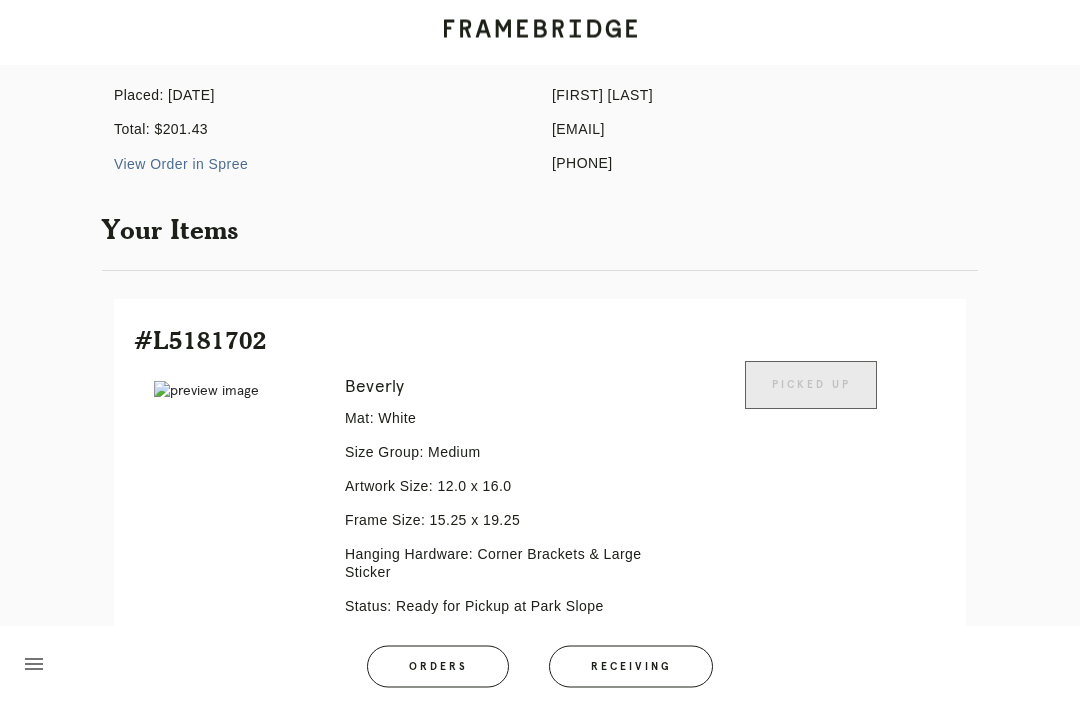 click on "Orders" at bounding box center (438, 667) 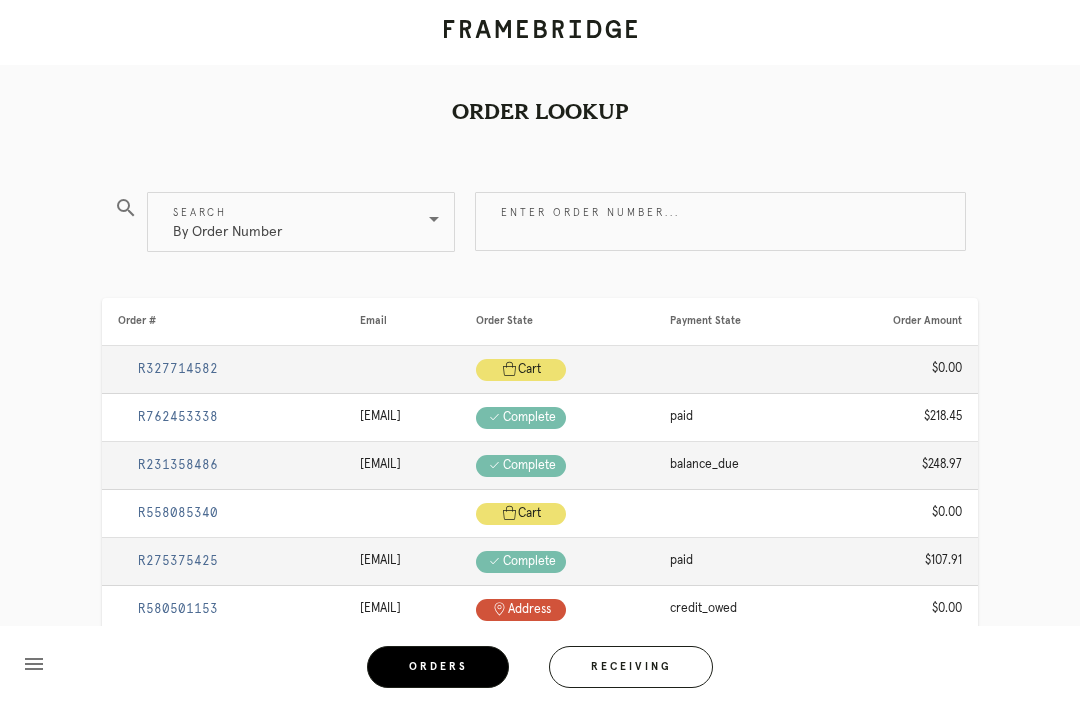 click on "Enter order number..." at bounding box center [720, 221] 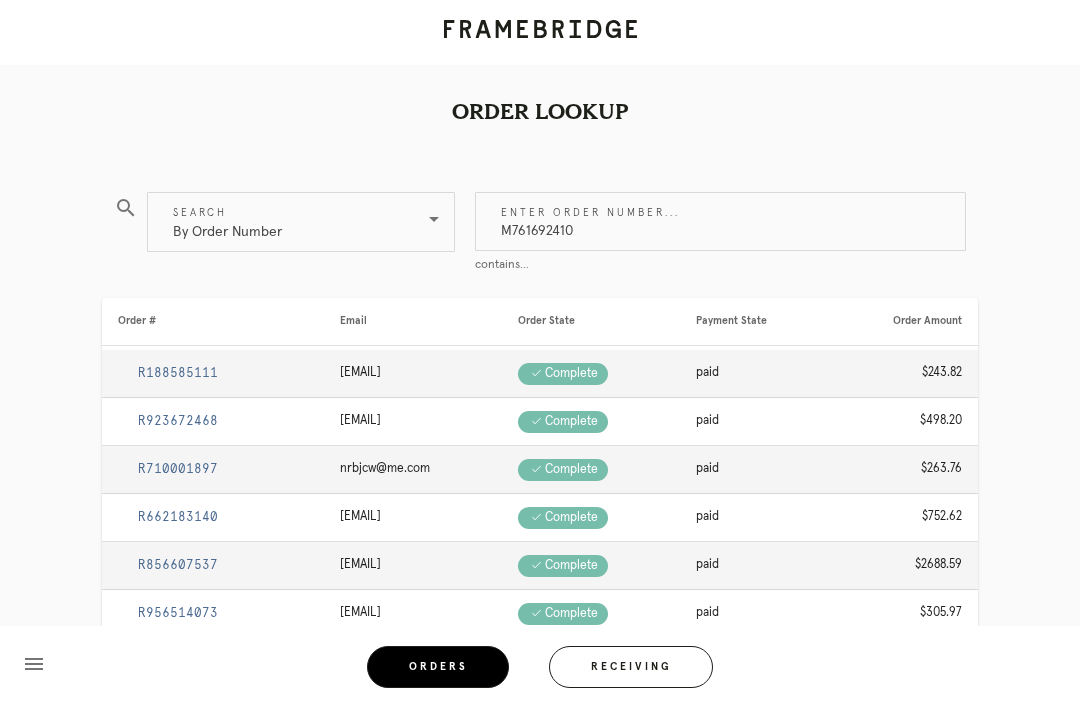 type on "M761692410" 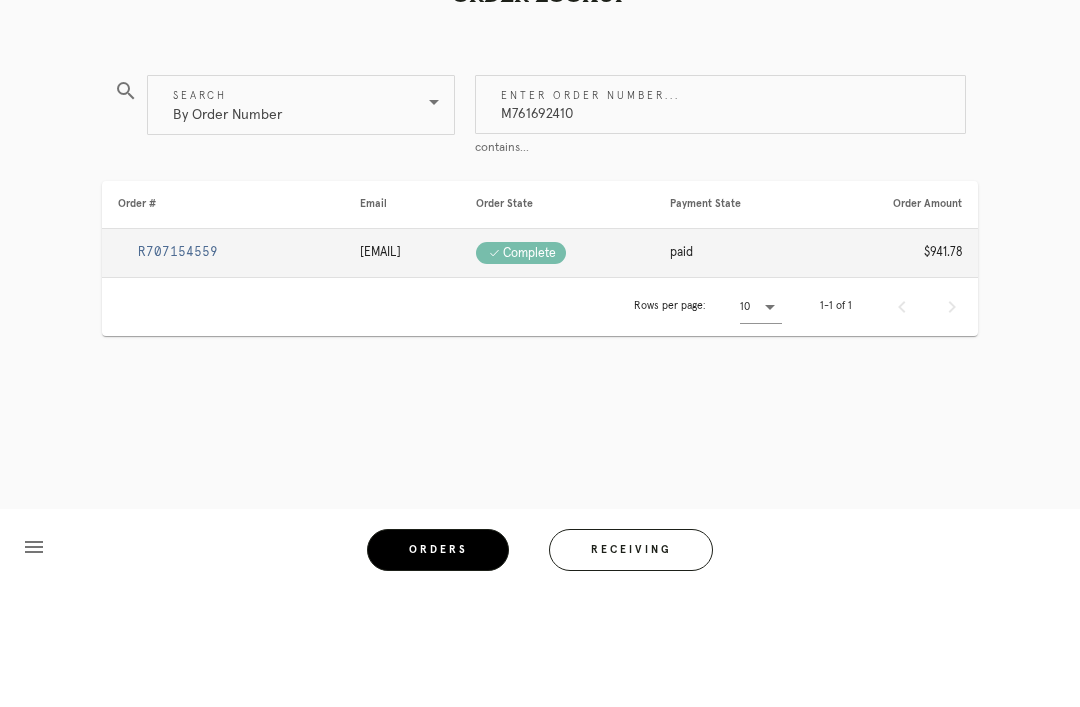 click on "R707154559" at bounding box center (178, 369) 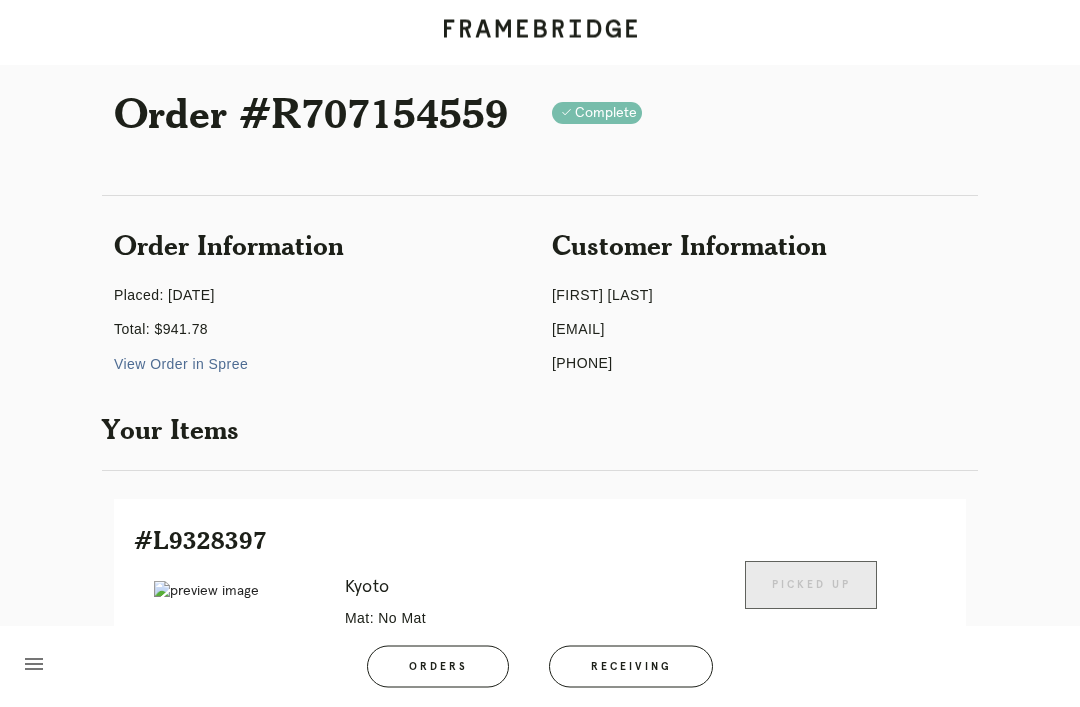 scroll, scrollTop: 0, scrollLeft: 0, axis: both 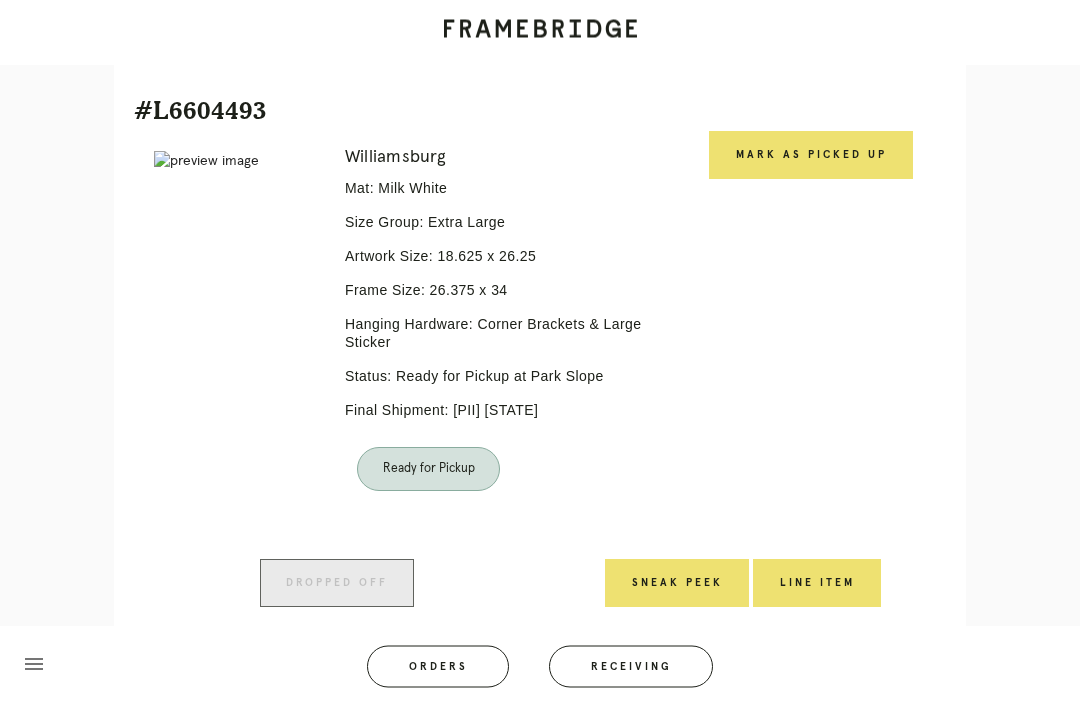 click on "Mark as Picked Up" at bounding box center [811, 156] 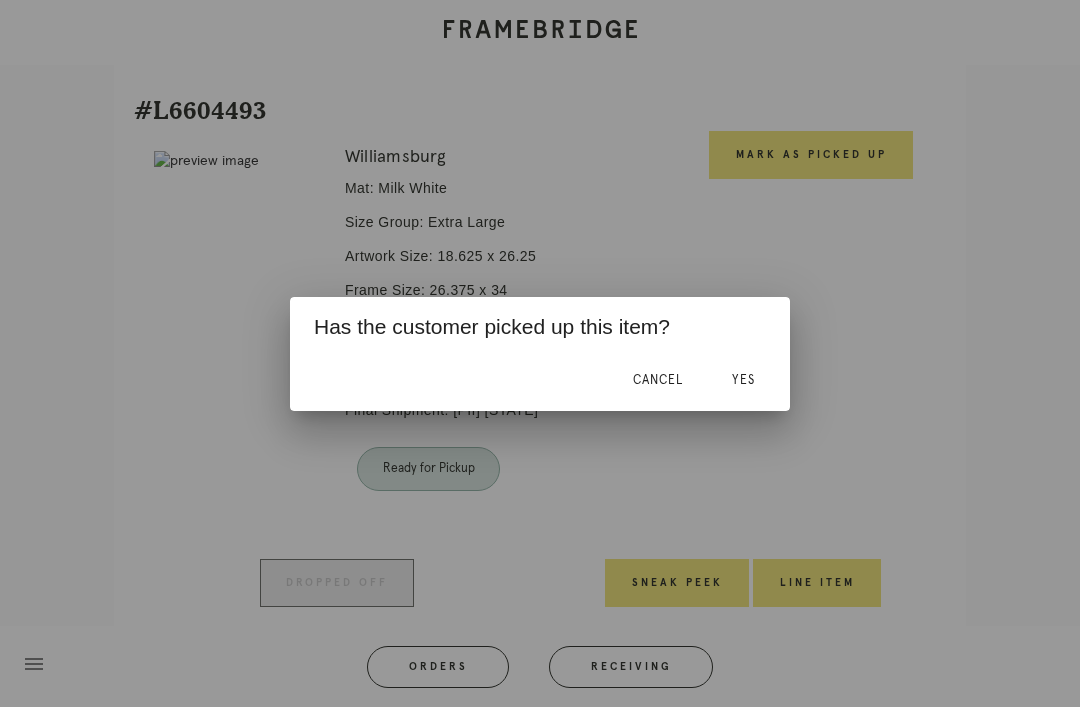 click on "Yes" at bounding box center (743, 381) 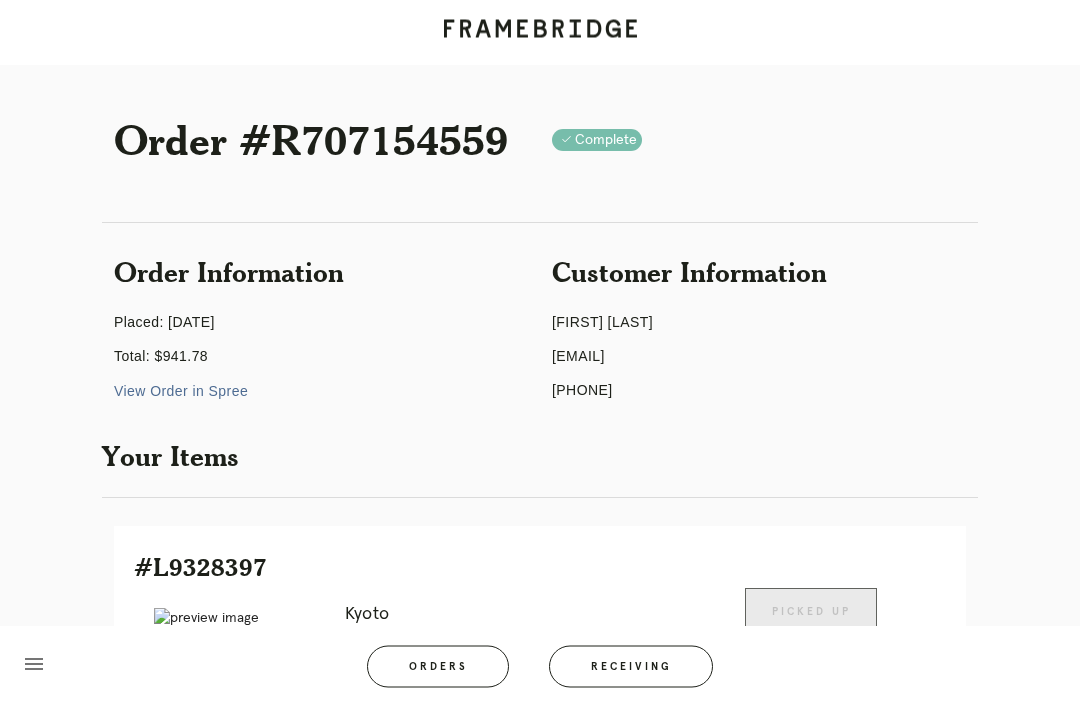scroll, scrollTop: 0, scrollLeft: 0, axis: both 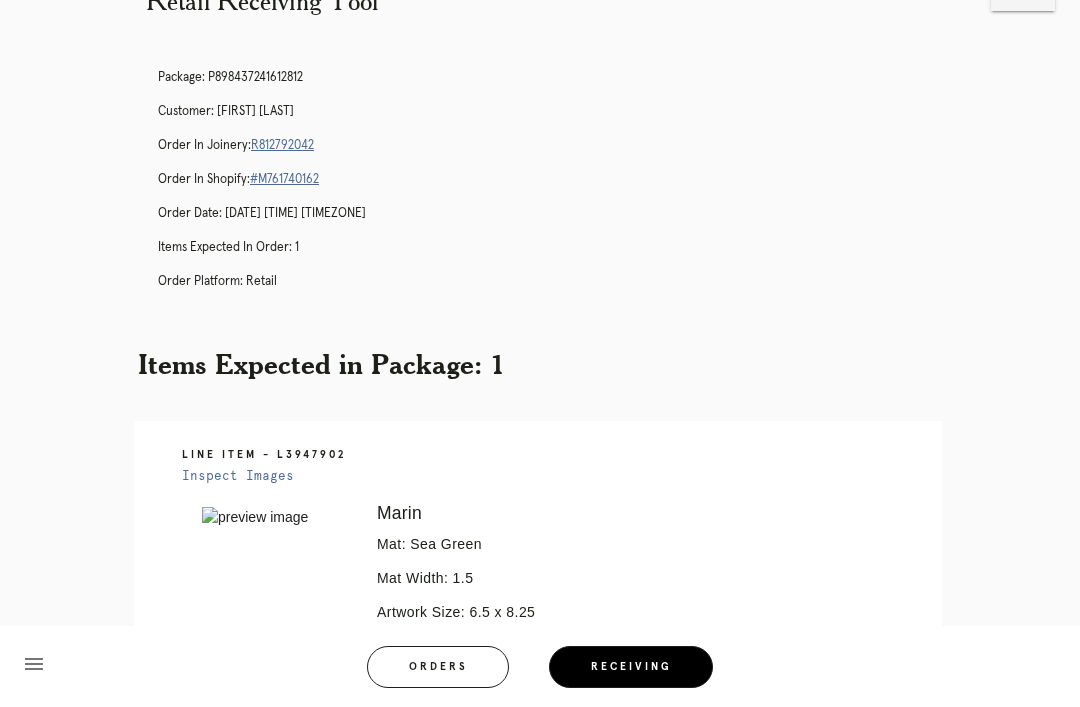 click on "Orders" at bounding box center (438, 667) 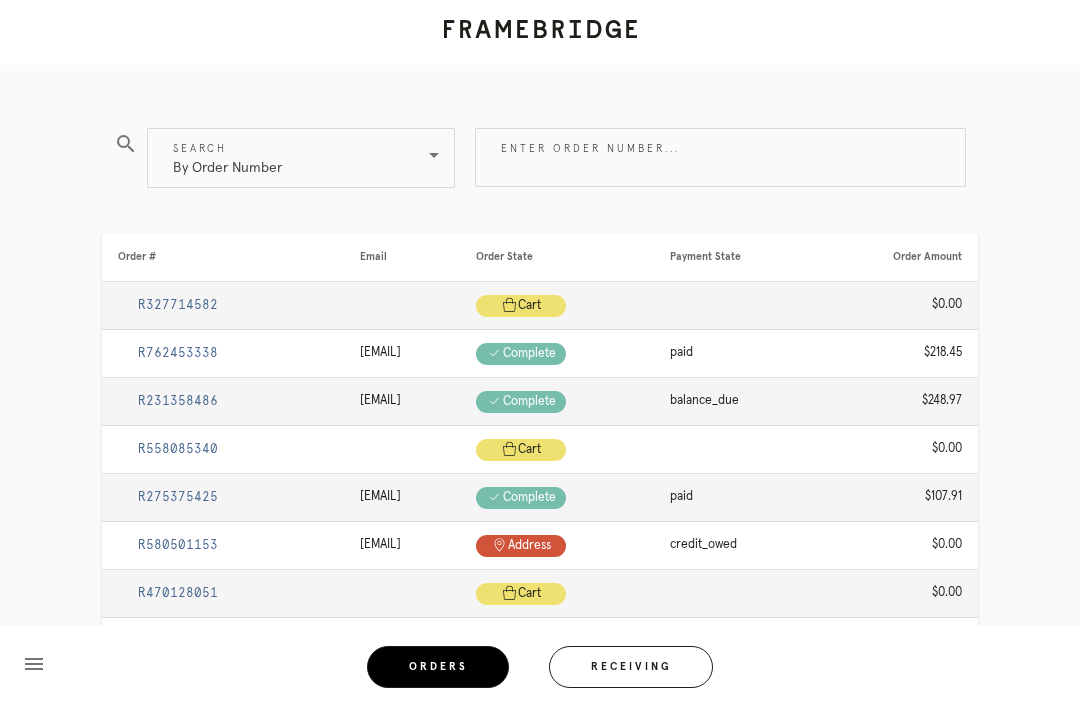click on "Enter order number..." at bounding box center [720, 157] 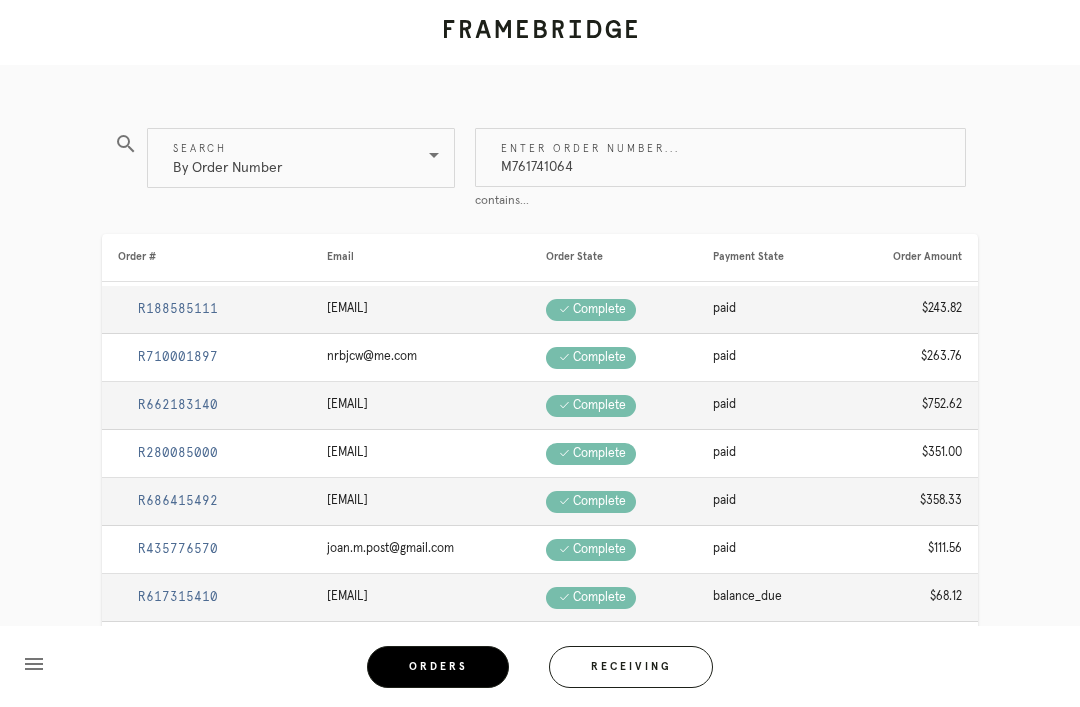 type on "M761741064" 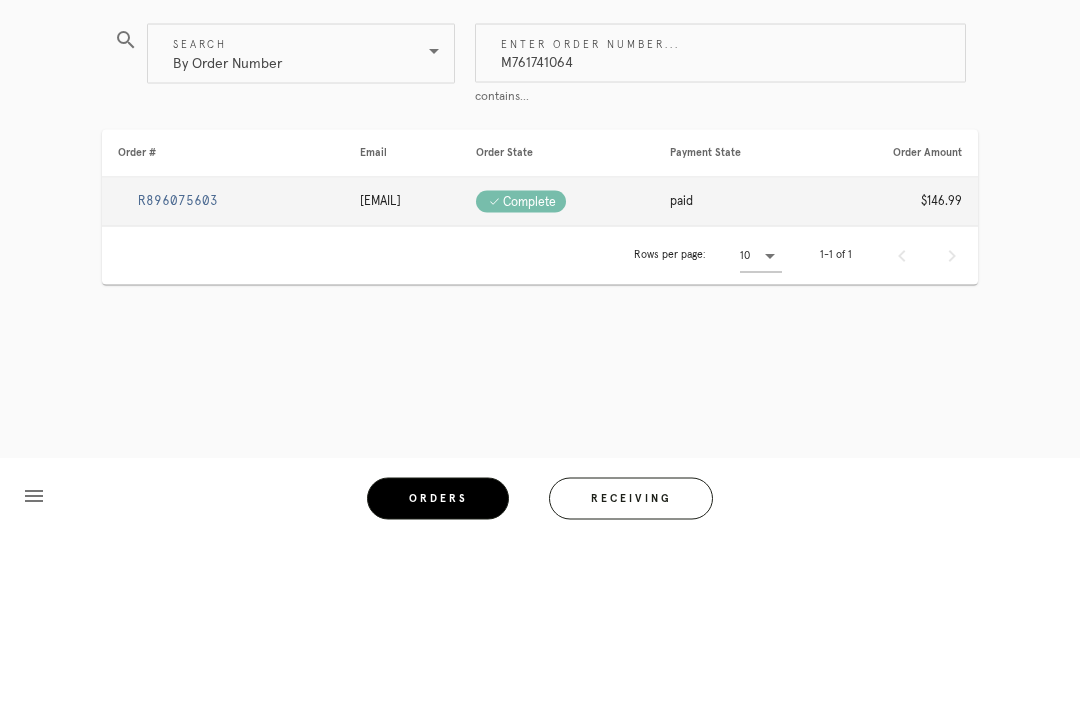 click on "R896075603" at bounding box center (178, 369) 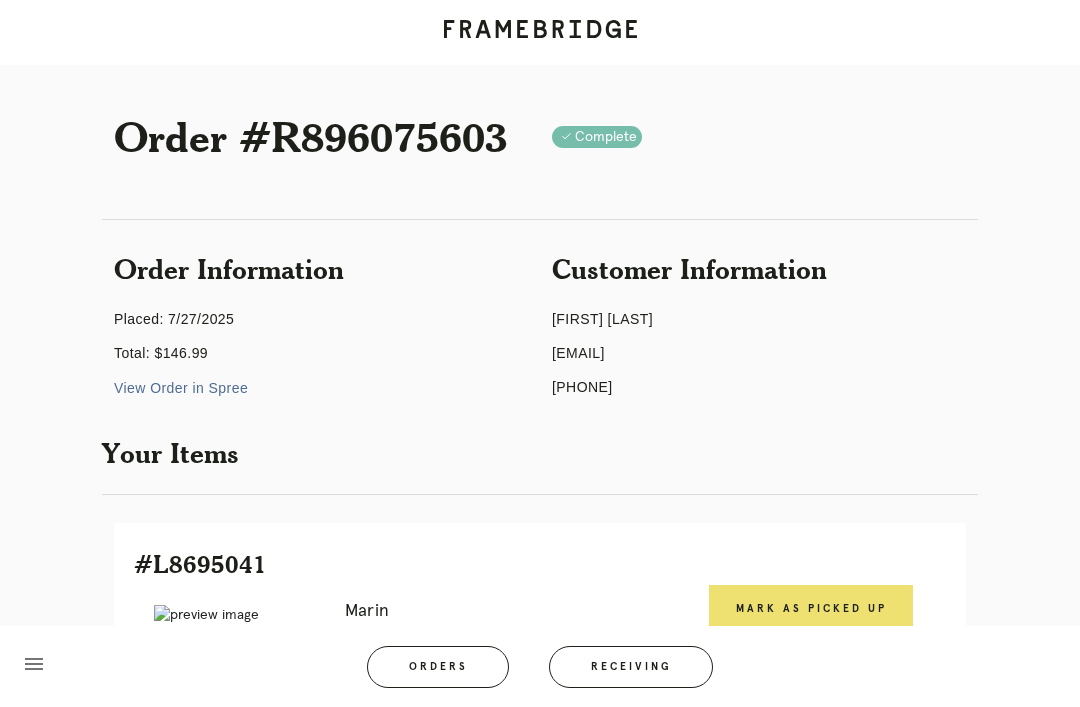 scroll, scrollTop: 0, scrollLeft: 0, axis: both 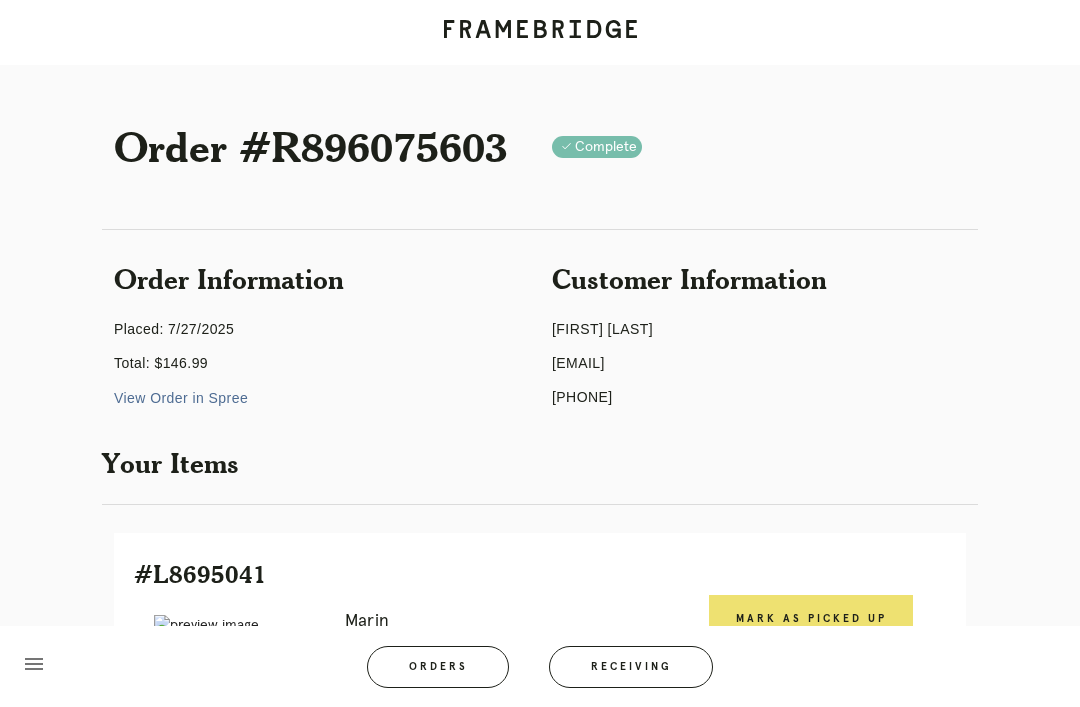 click at bounding box center (540, 32) 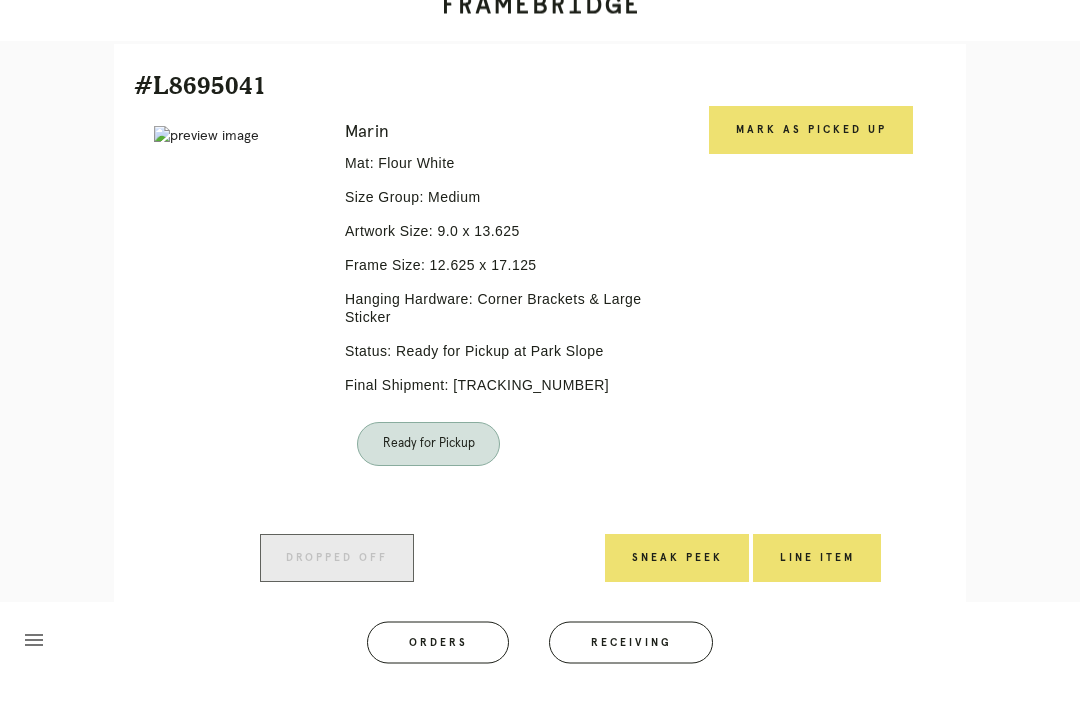 scroll, scrollTop: 464, scrollLeft: 0, axis: vertical 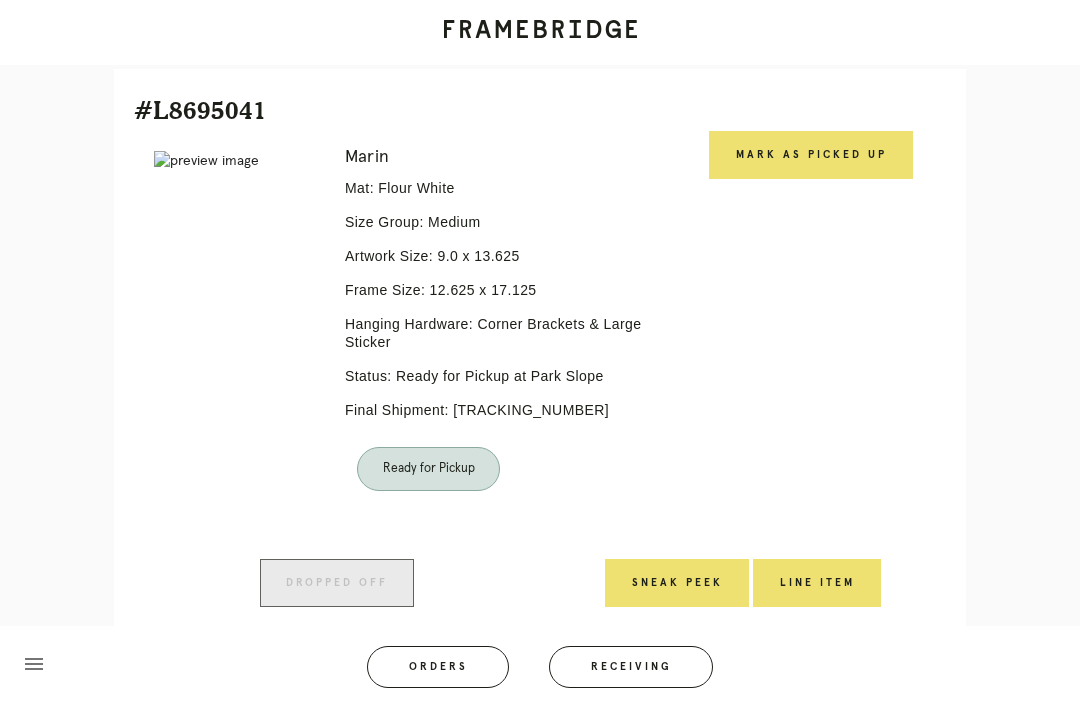 click on "Mark as Picked Up" at bounding box center [811, 155] 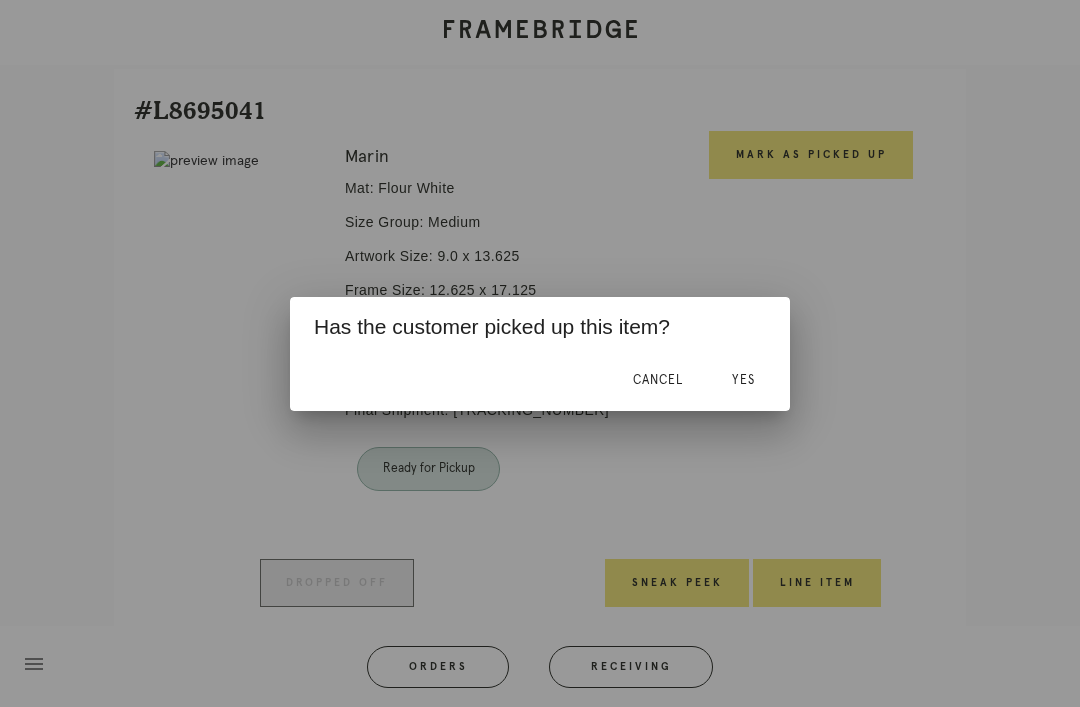click on "Yes" at bounding box center (743, 381) 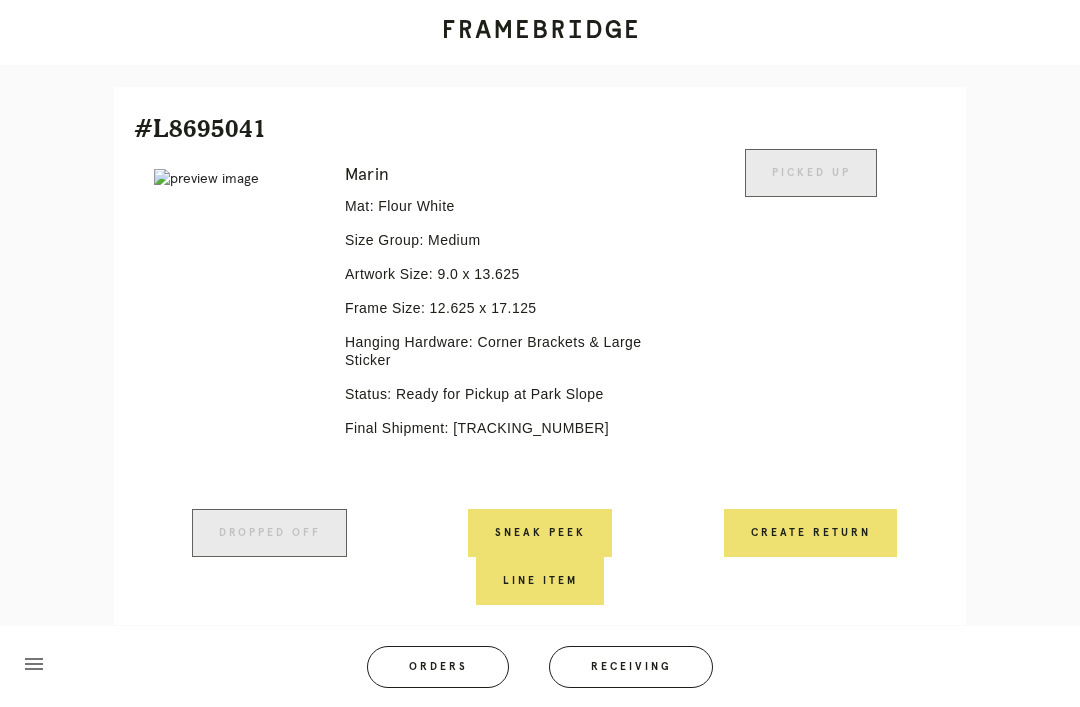 click on "Receiving" at bounding box center [631, 667] 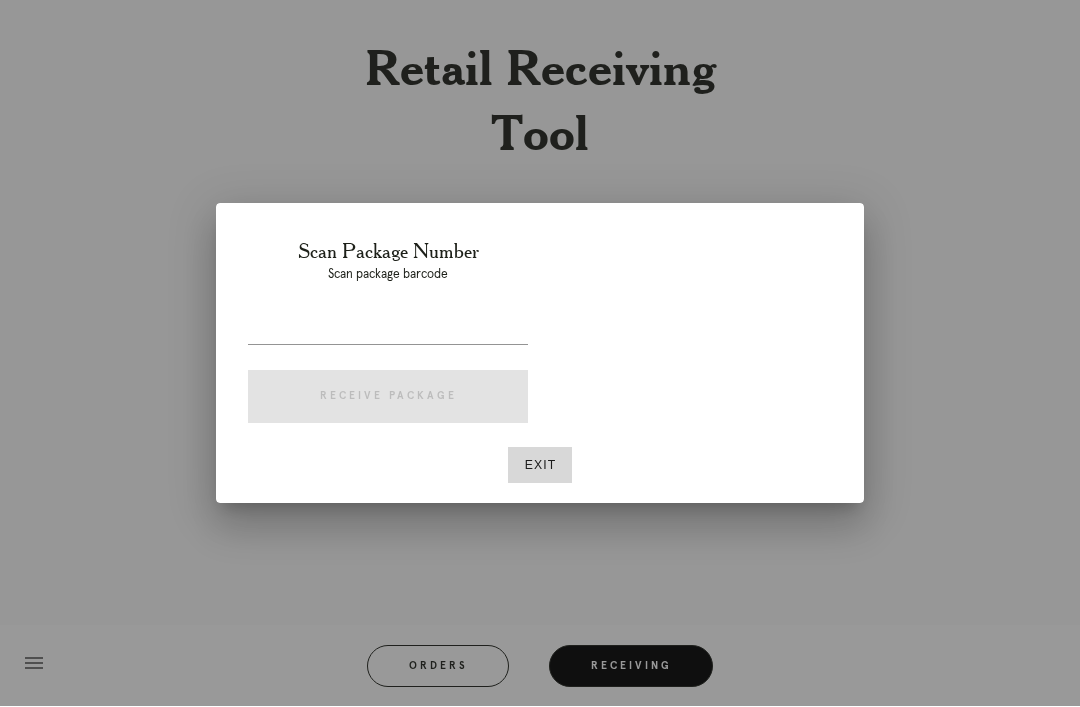 scroll, scrollTop: 64, scrollLeft: 0, axis: vertical 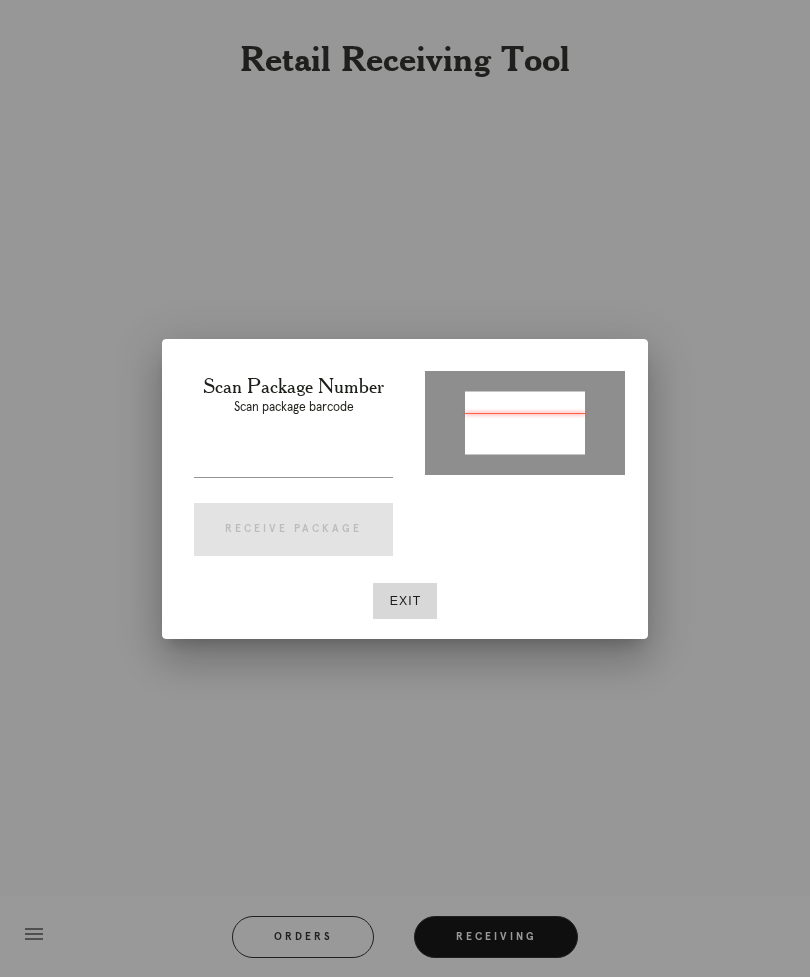 type on "W785908456774659" 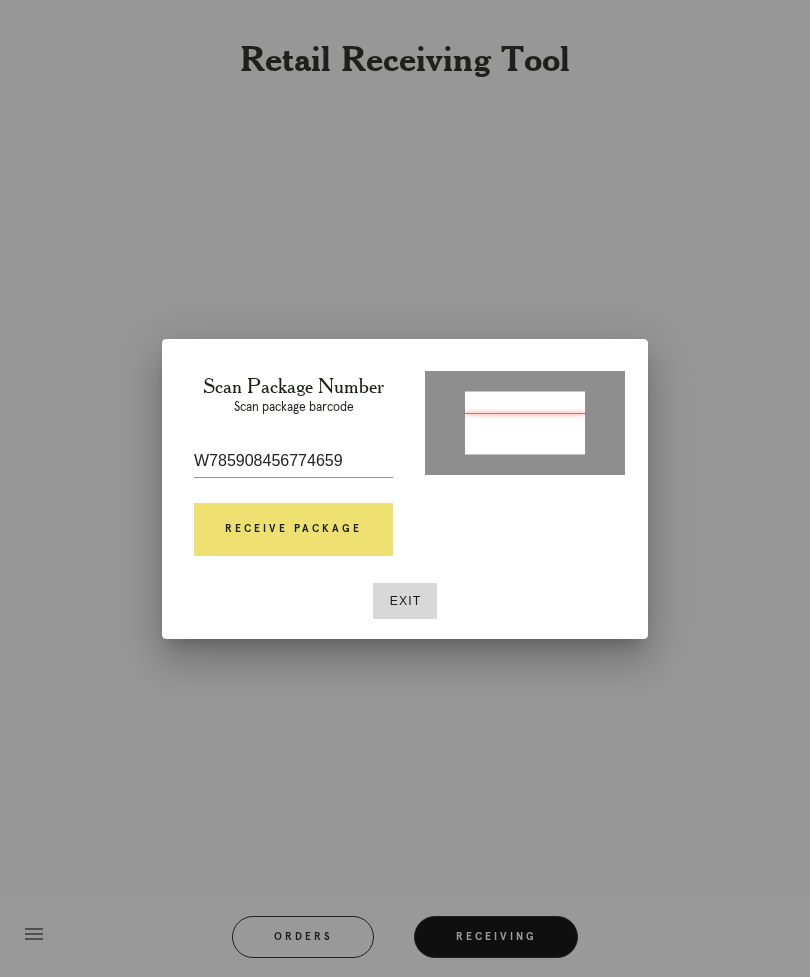 click on "Receive Package" at bounding box center (293, 530) 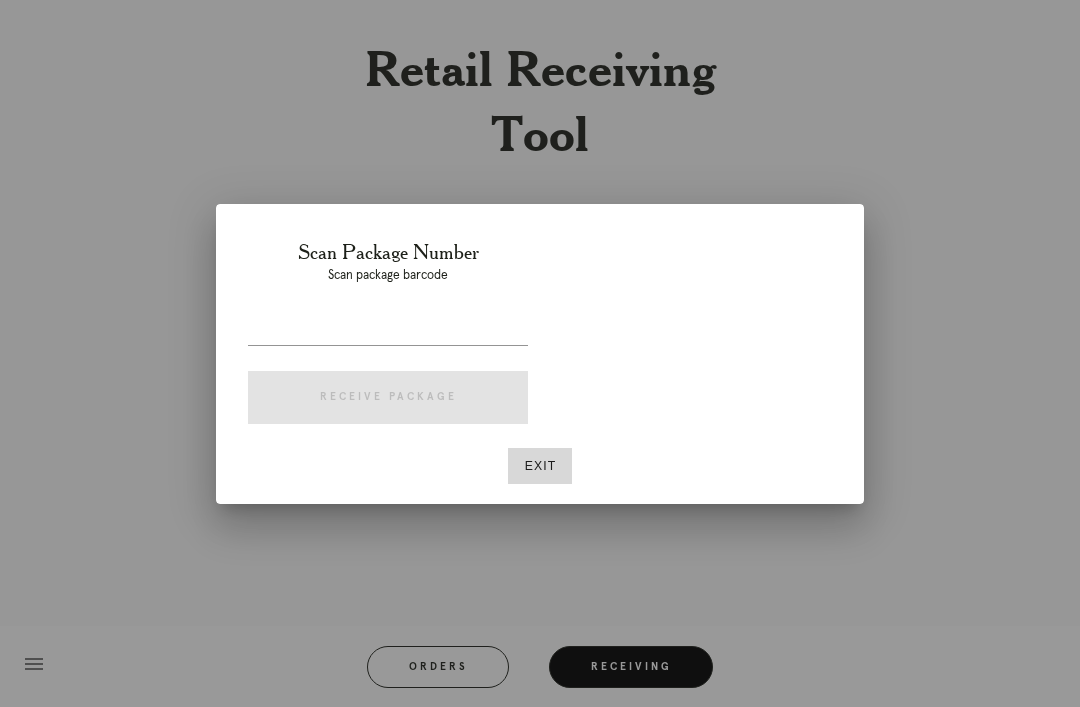 scroll, scrollTop: 64, scrollLeft: 0, axis: vertical 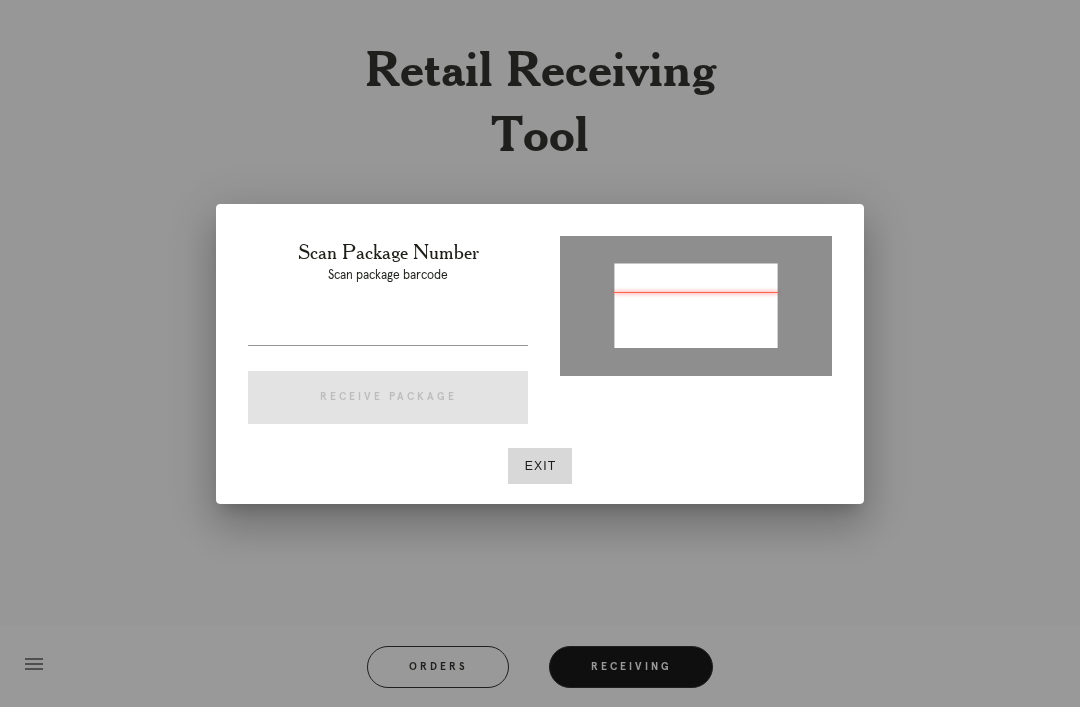 click on "Exit" at bounding box center [540, 466] 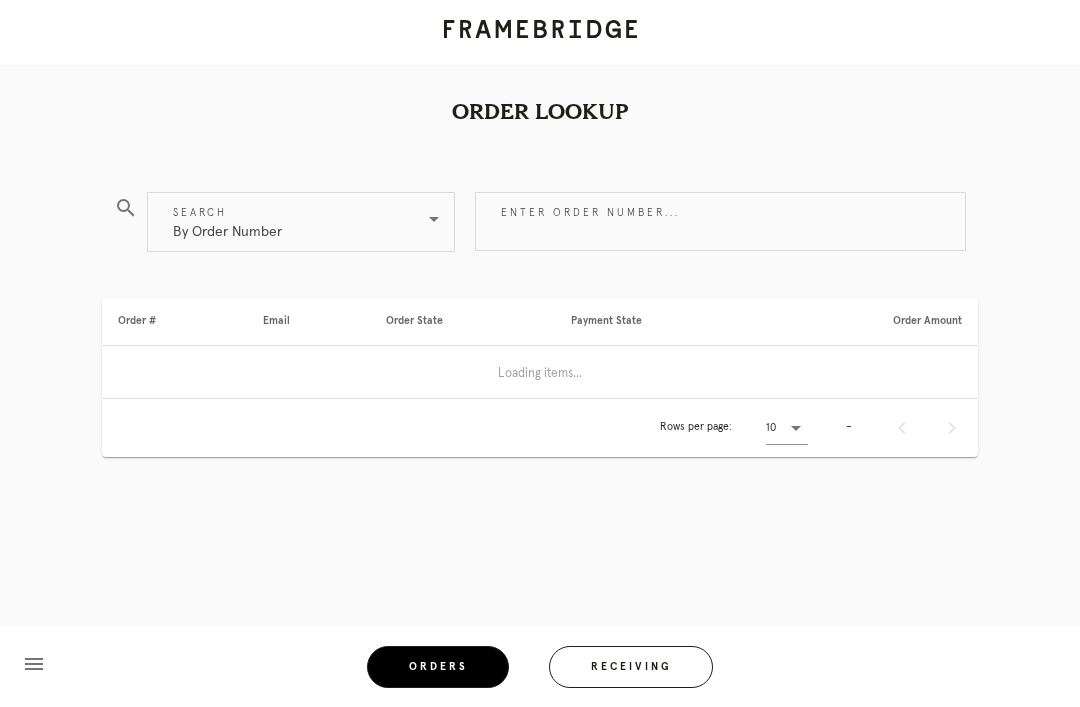 click on "Orders" at bounding box center [438, 667] 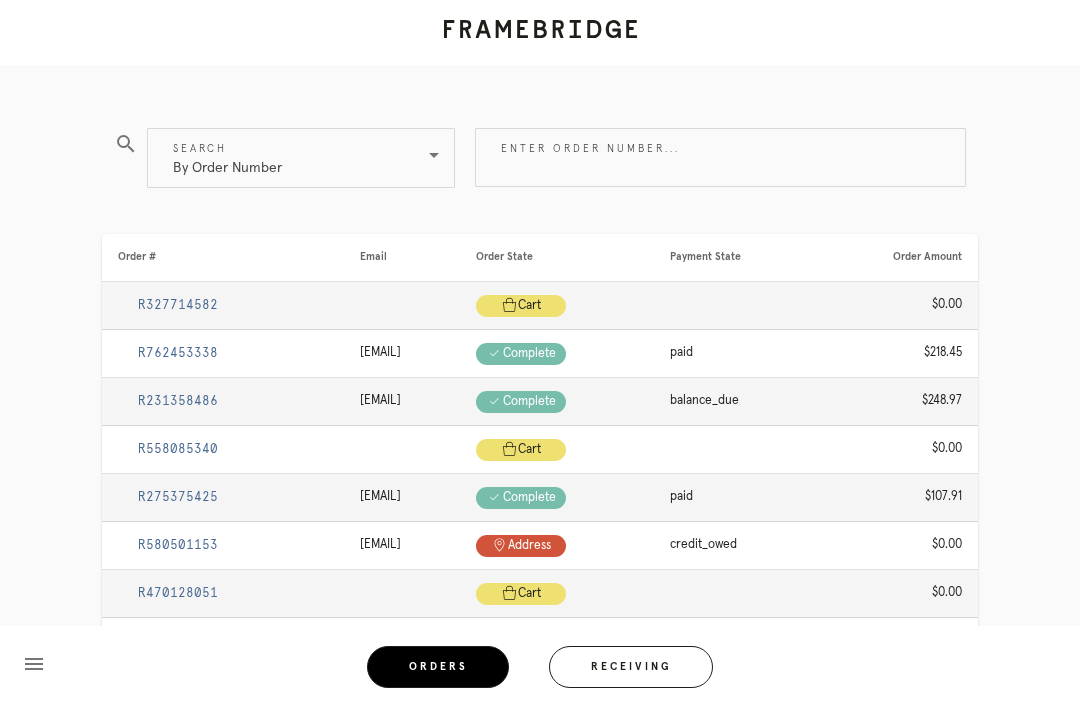 click on "Enter order number..." at bounding box center (720, 157) 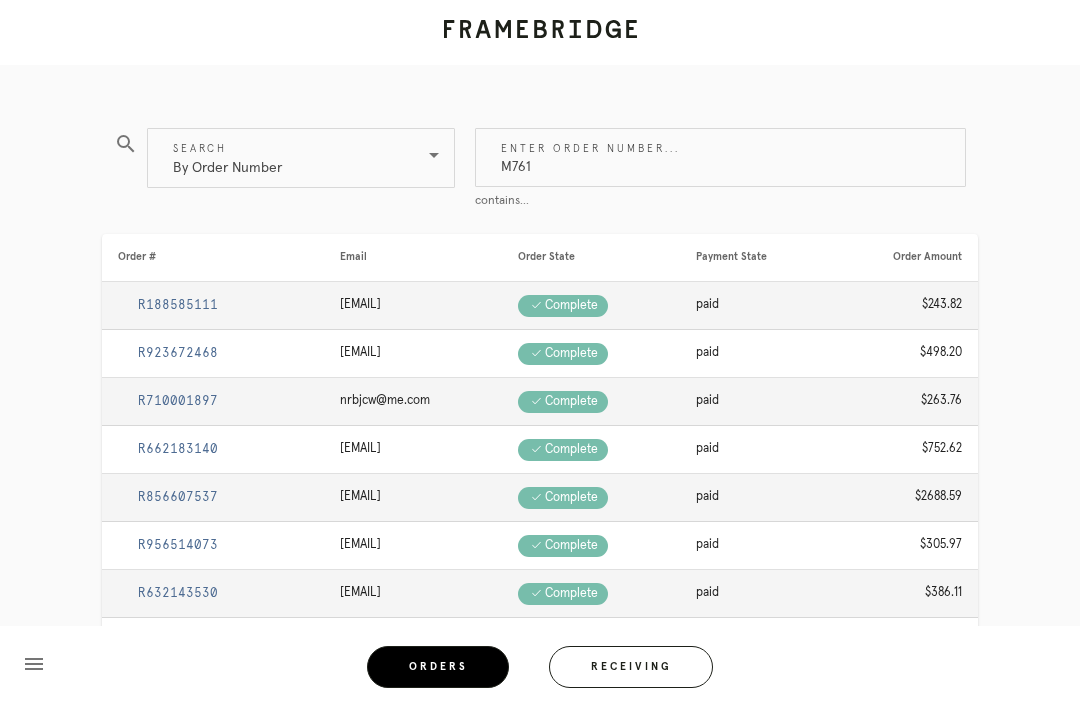 click on "M761" at bounding box center [720, 157] 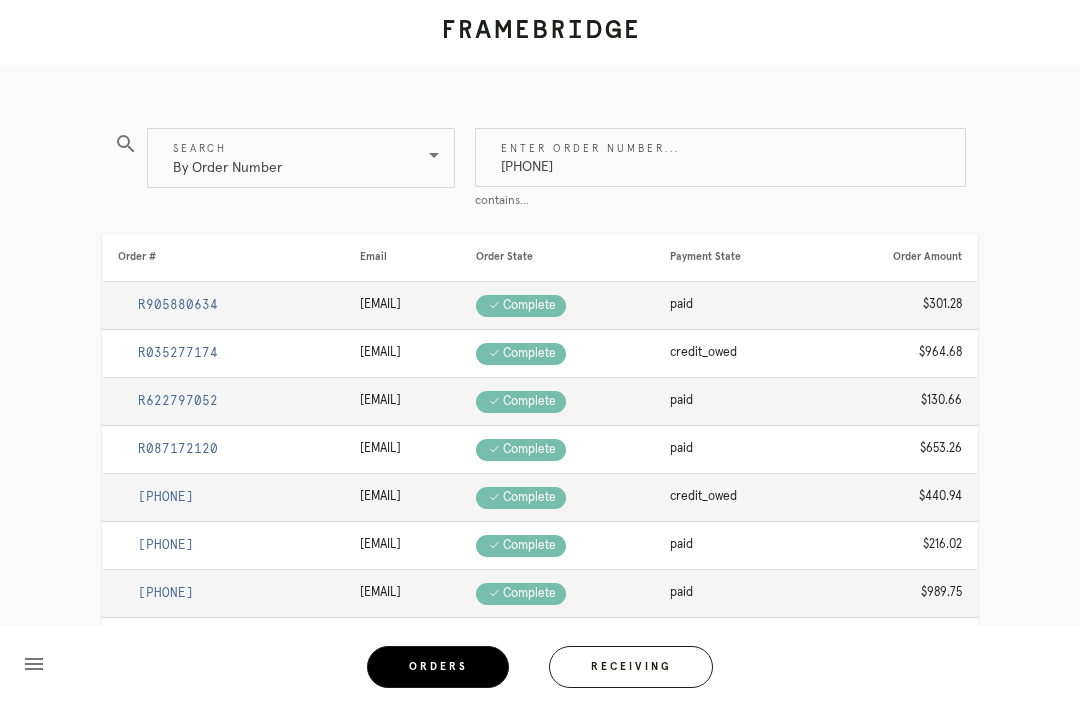 click on "M7617411" at bounding box center (720, 157) 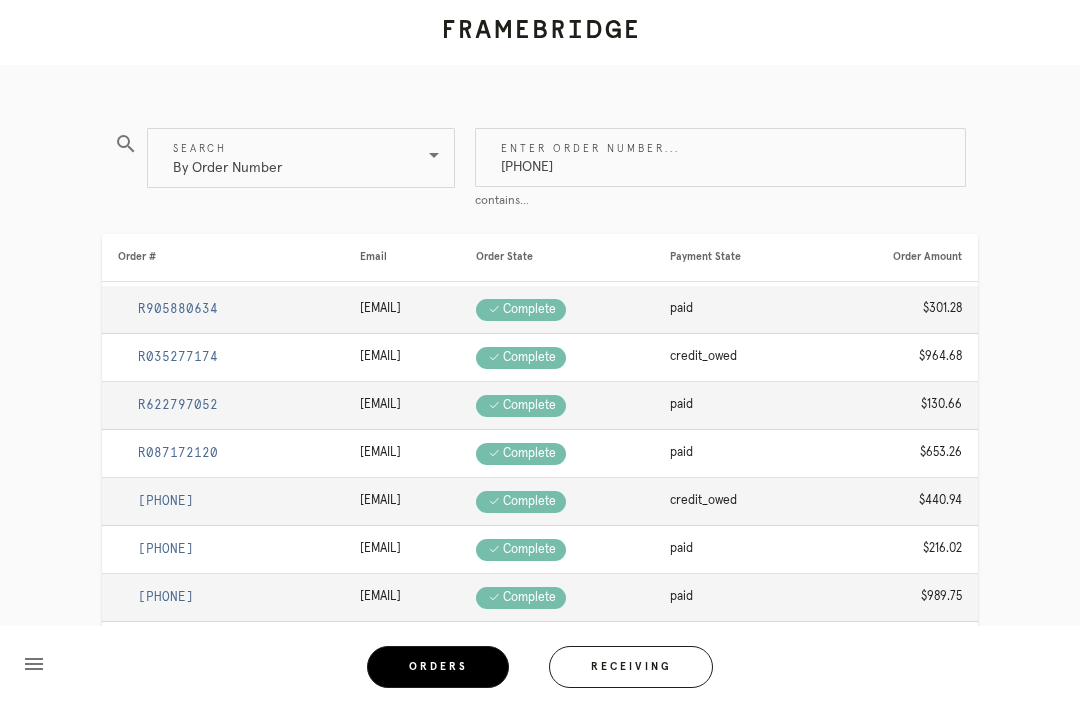 type on "M761741127" 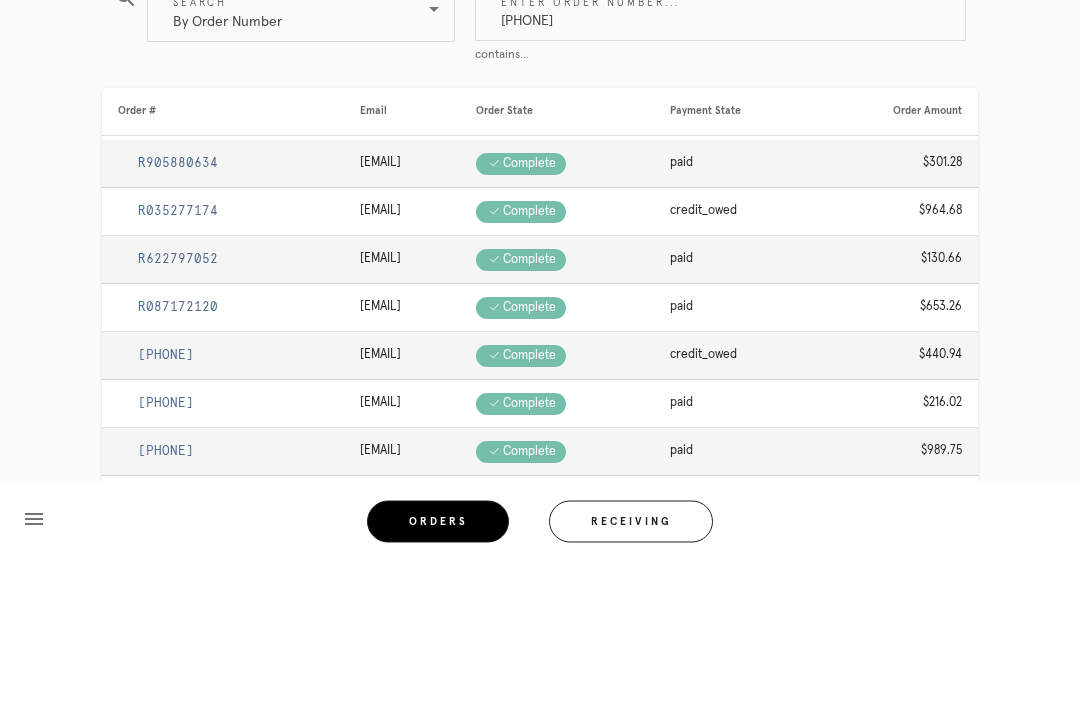 scroll, scrollTop: 0, scrollLeft: 0, axis: both 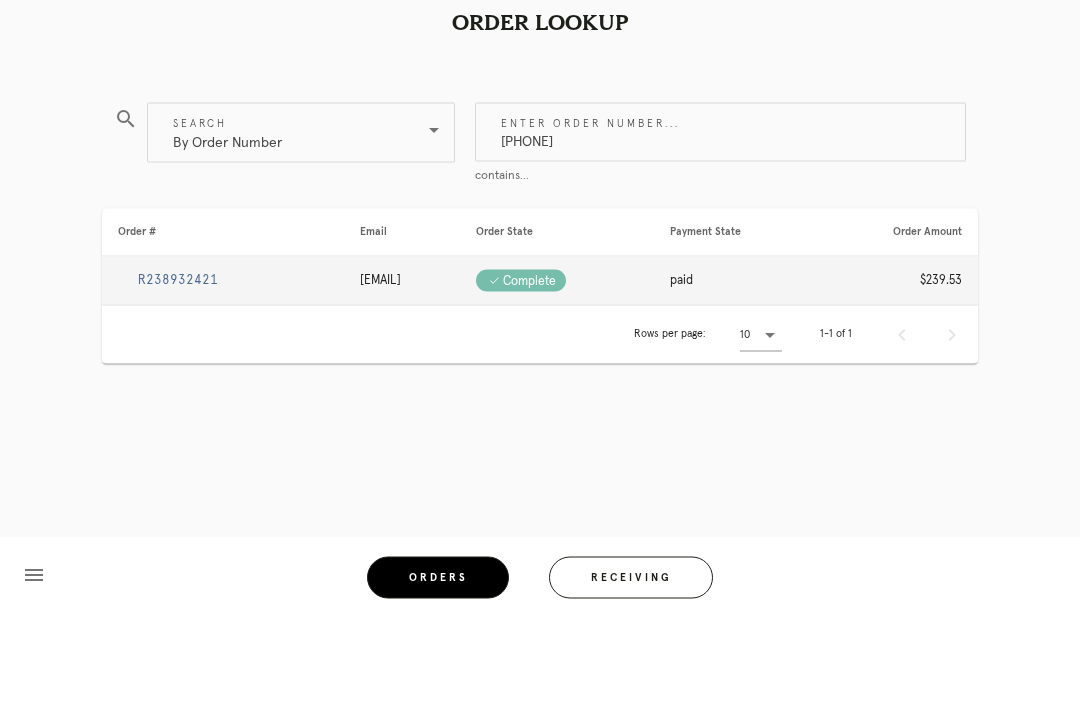 click on "R238932421" at bounding box center (178, 369) 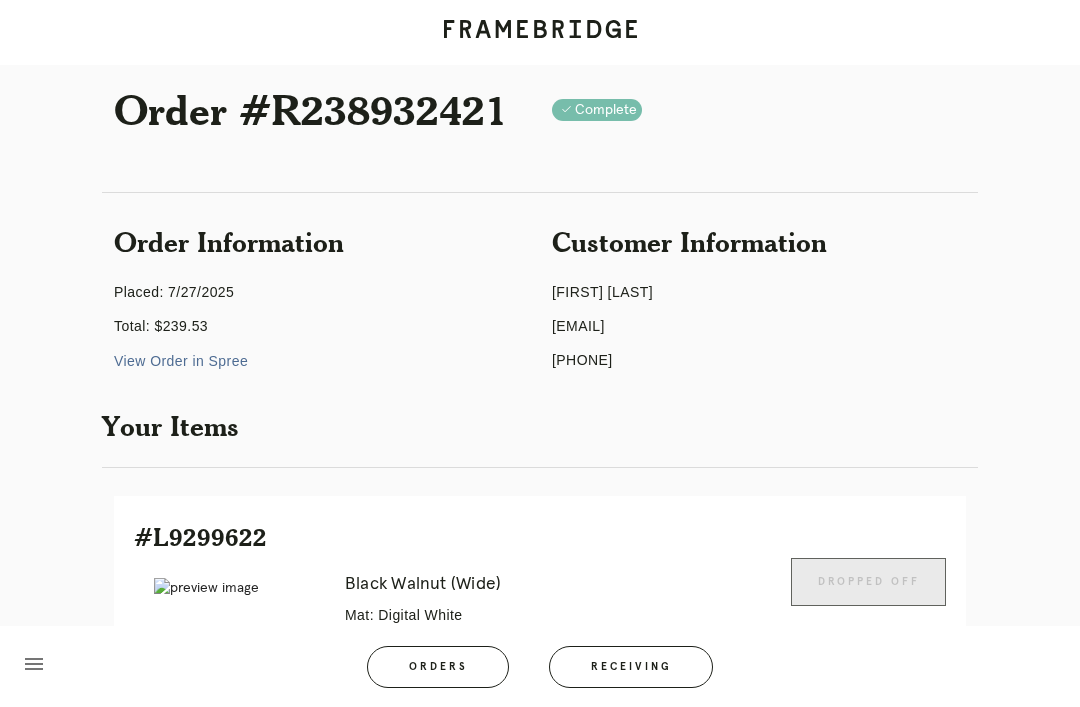 scroll, scrollTop: 0, scrollLeft: 0, axis: both 